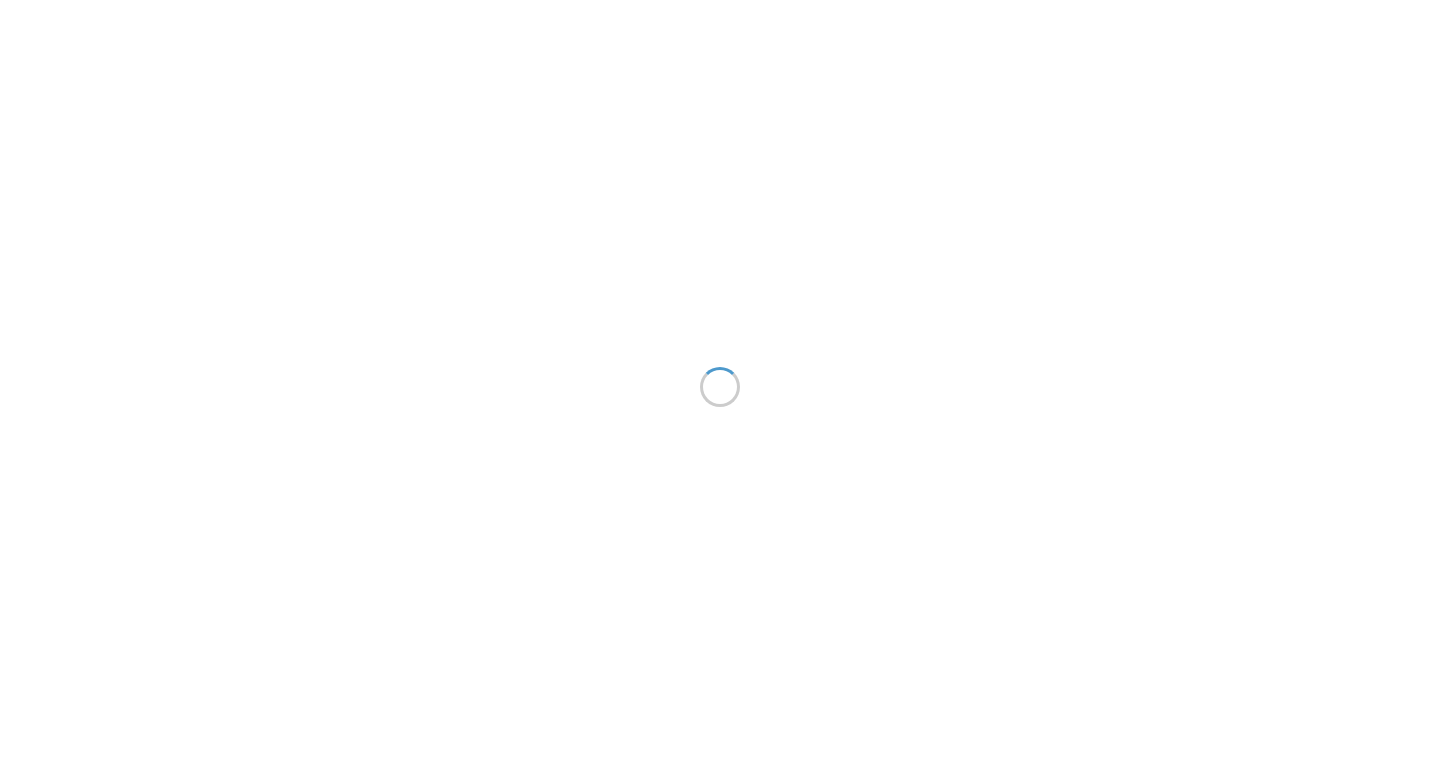 scroll, scrollTop: 0, scrollLeft: 0, axis: both 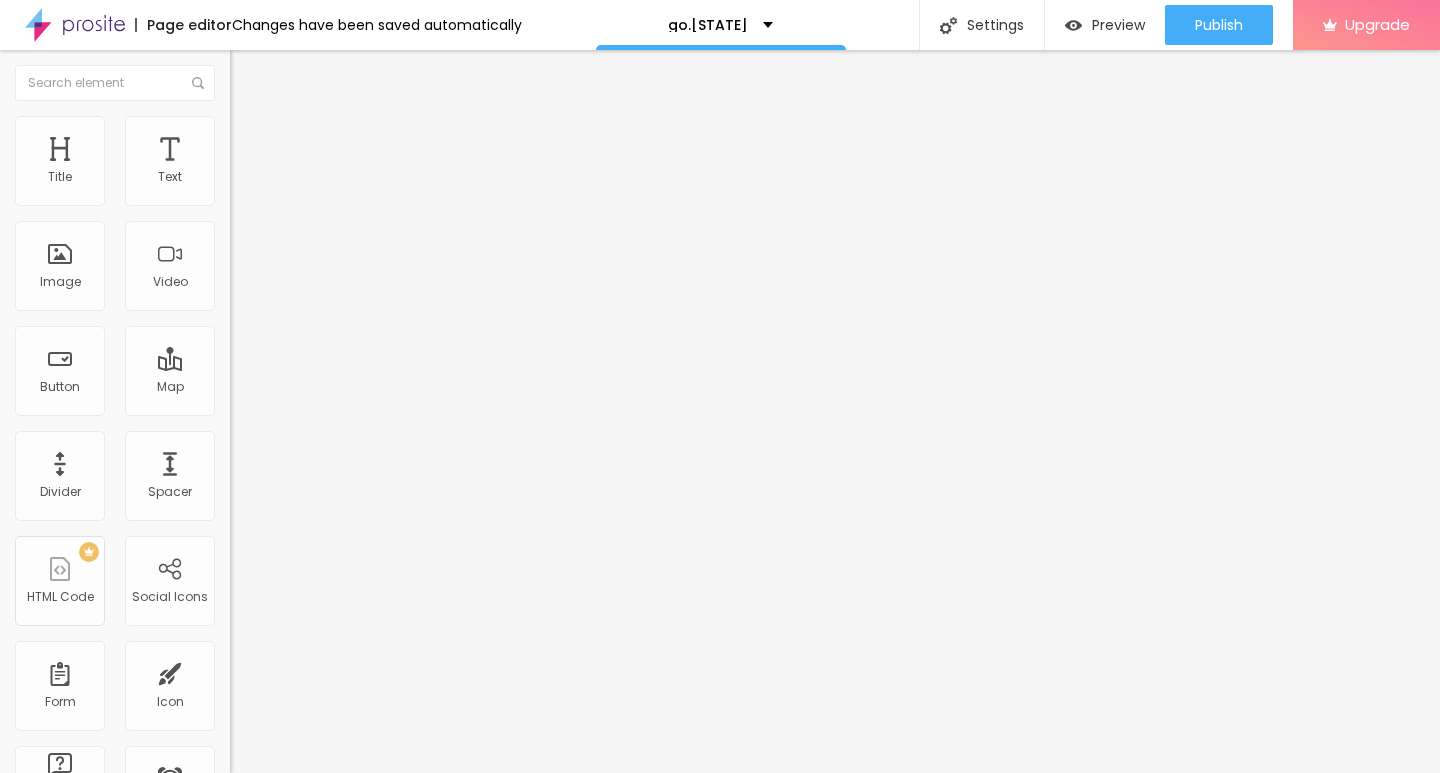 click at bounding box center (235, 440) 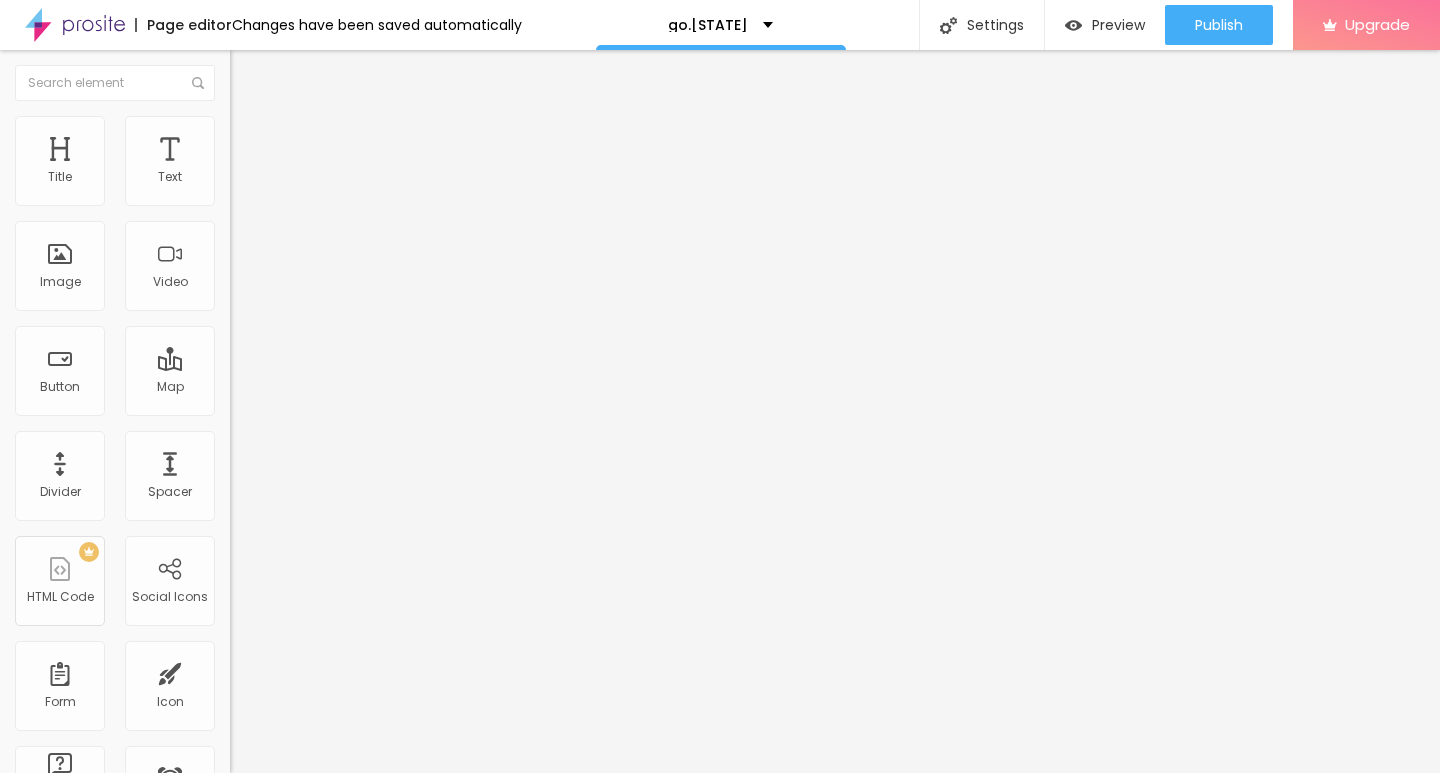 type on "95" 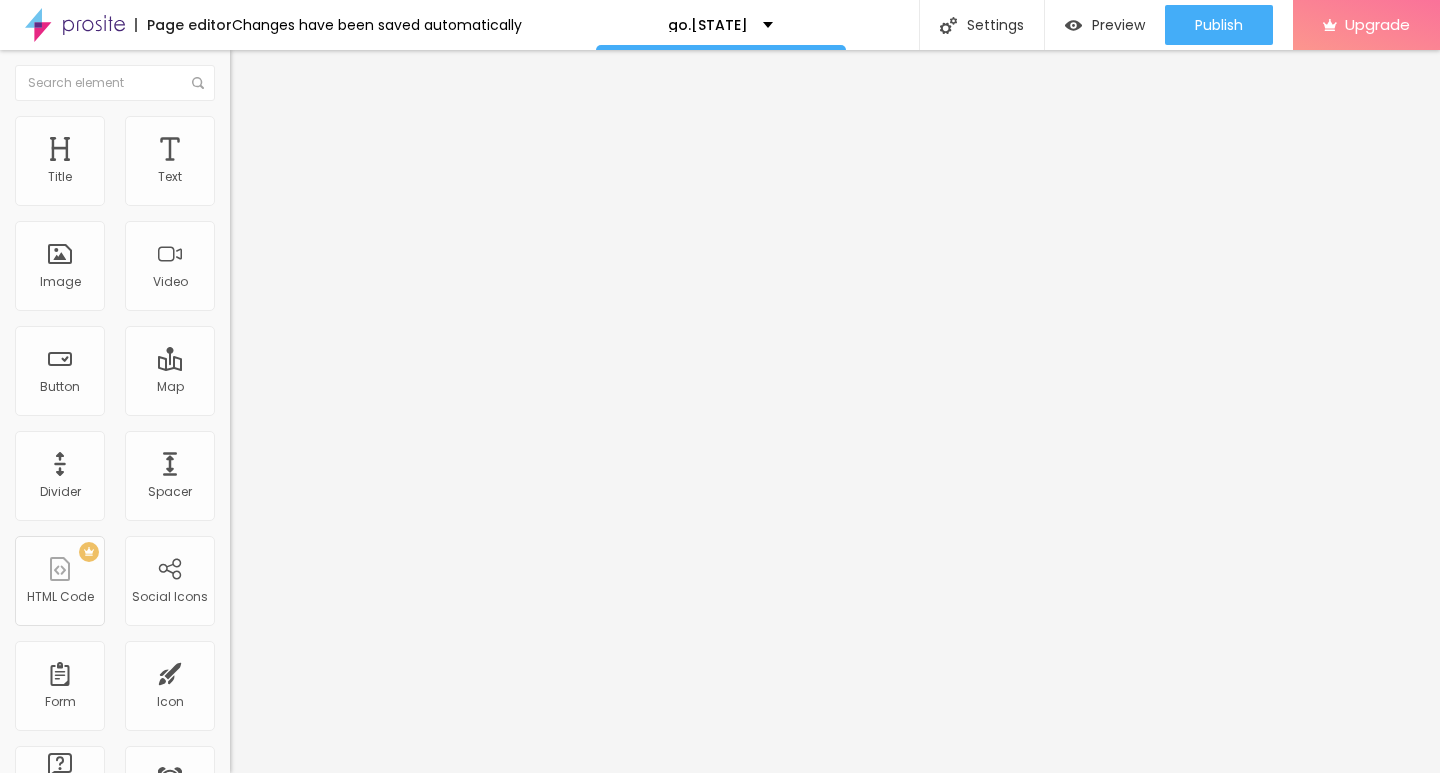 type on "90" 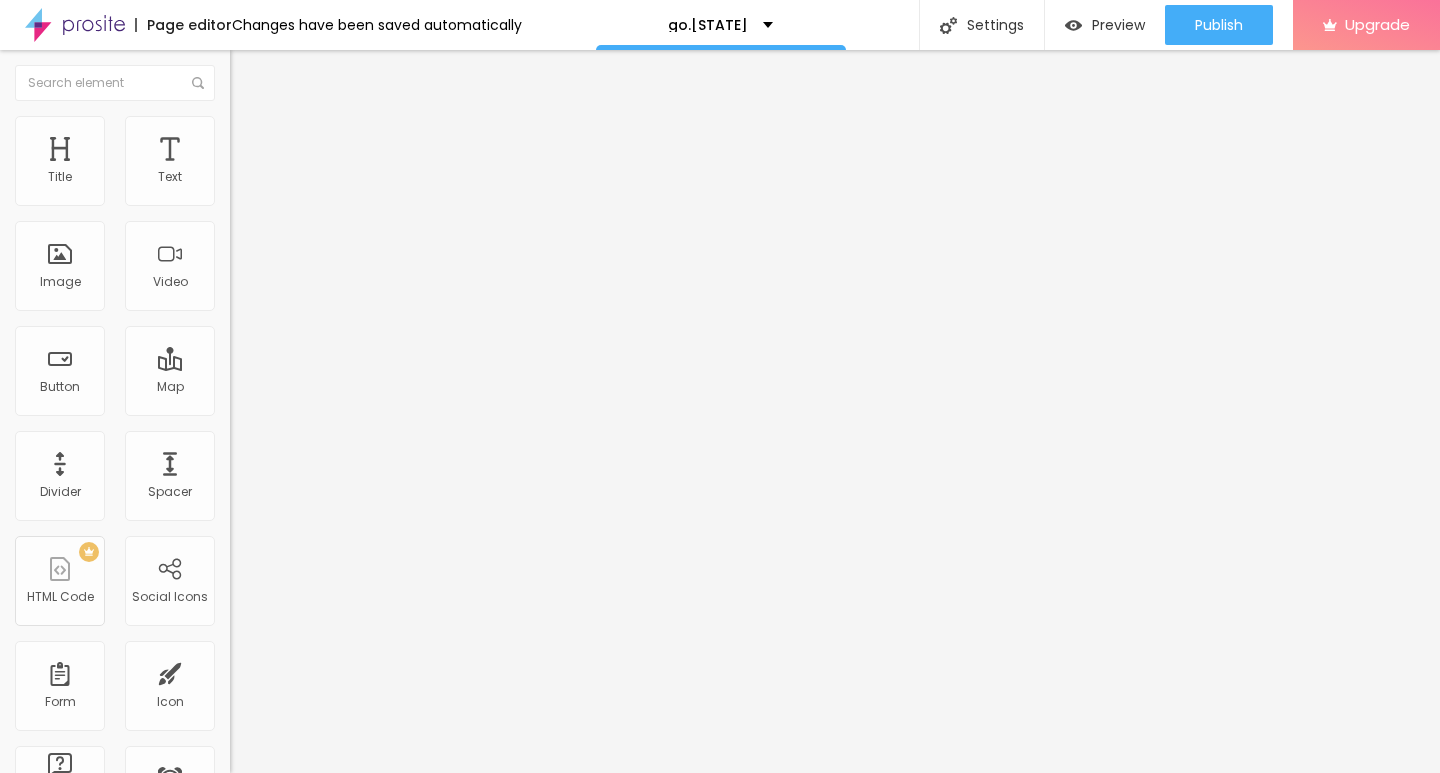 click on "Content" at bounding box center [272, 109] 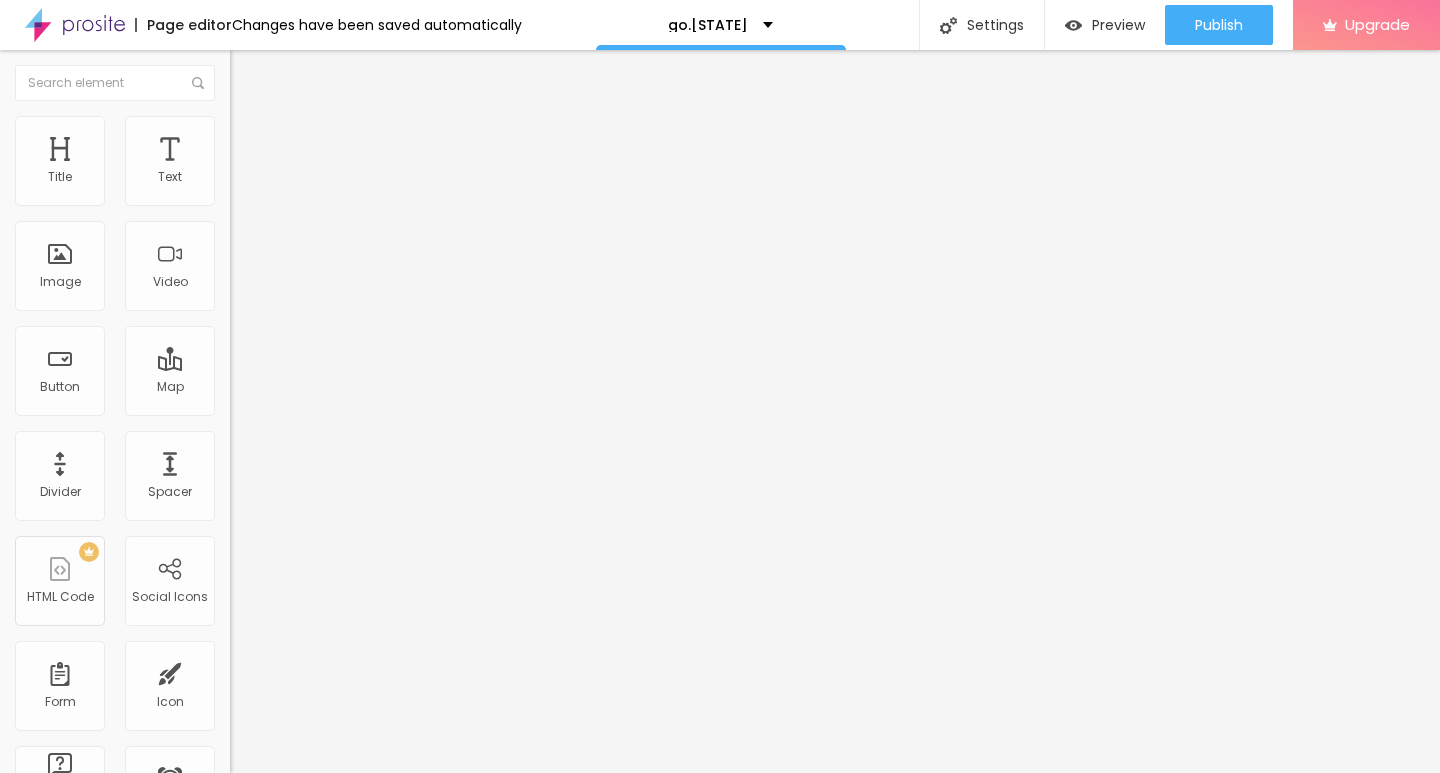 click on "Style" at bounding box center (345, 126) 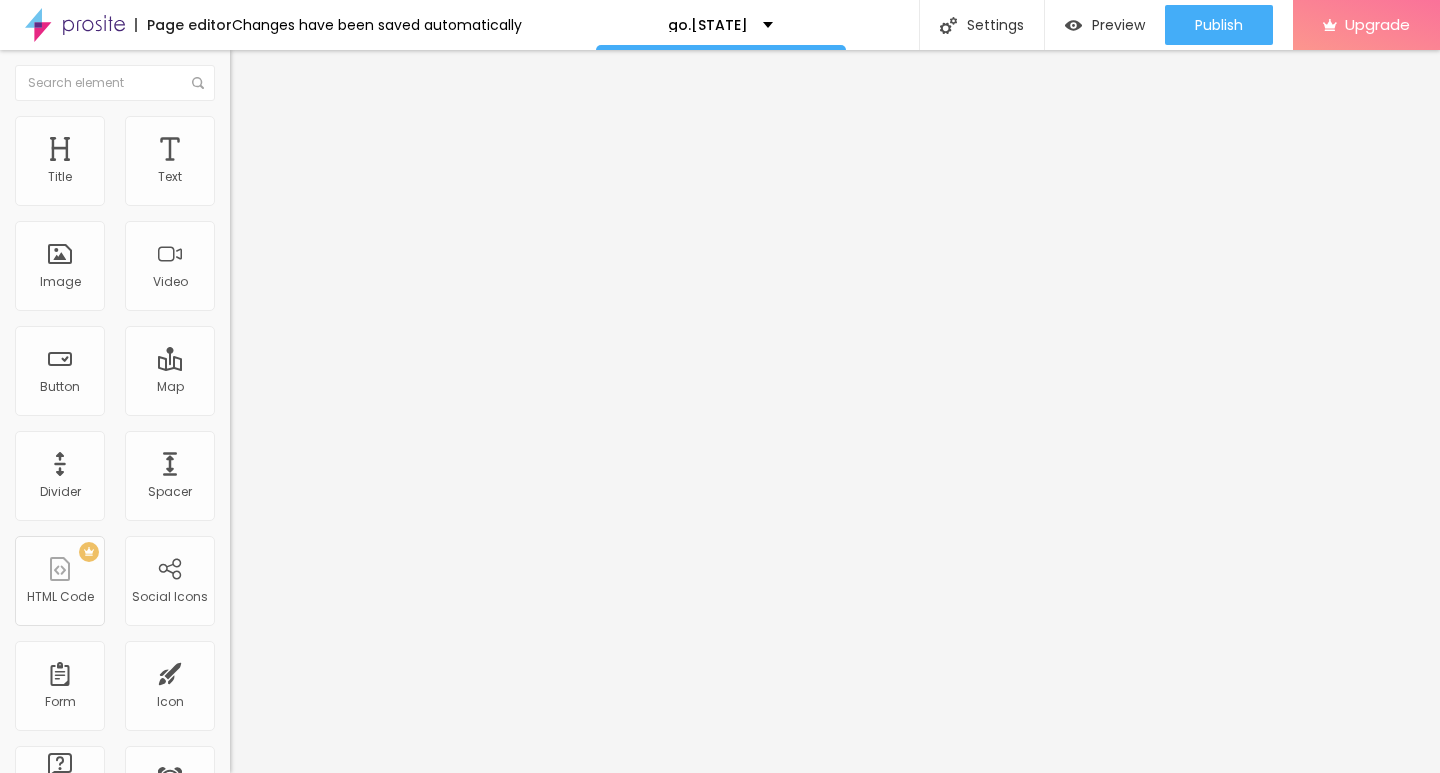 click on "Content" at bounding box center [272, 109] 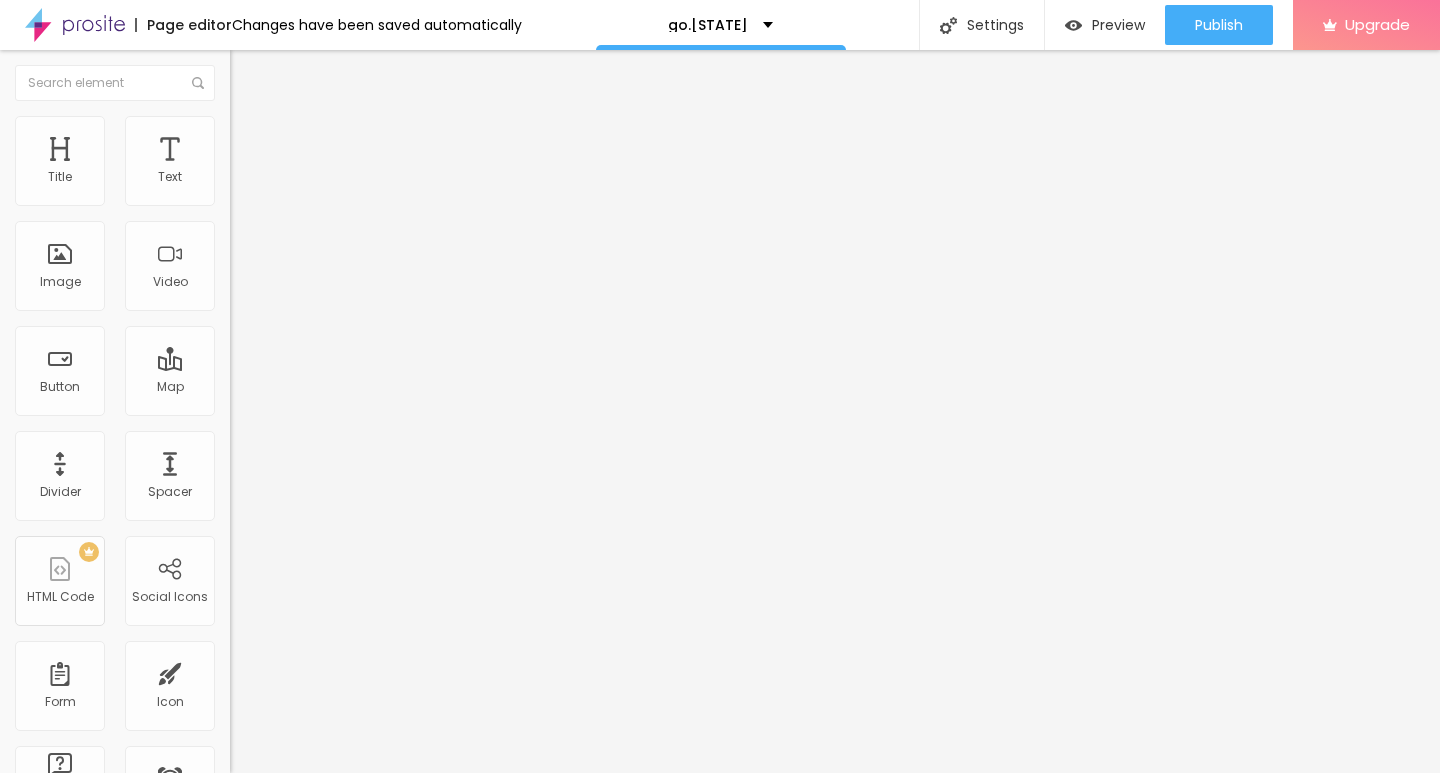 click on "Edit Image" at bounding box center (297, 73) 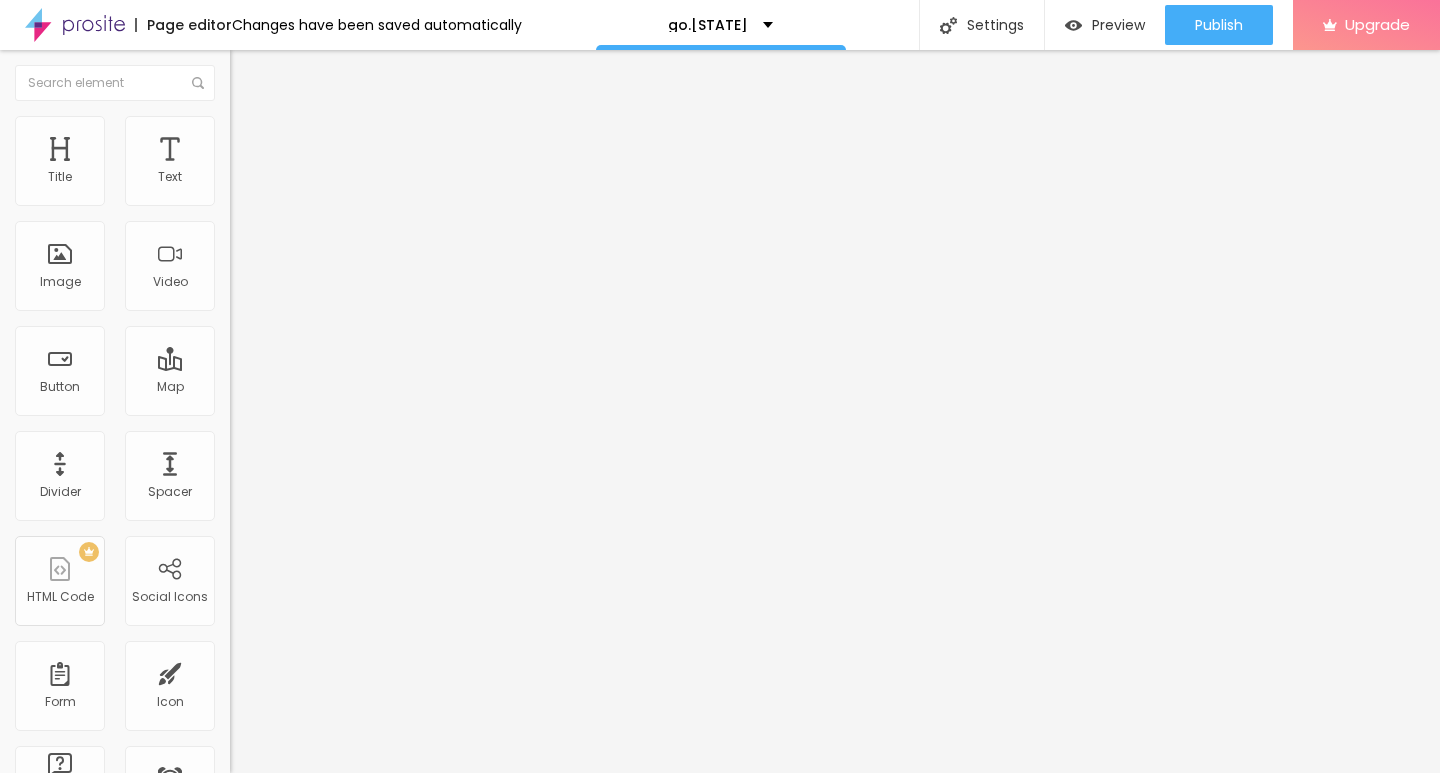 click on "Edit Text" at bounding box center (290, 73) 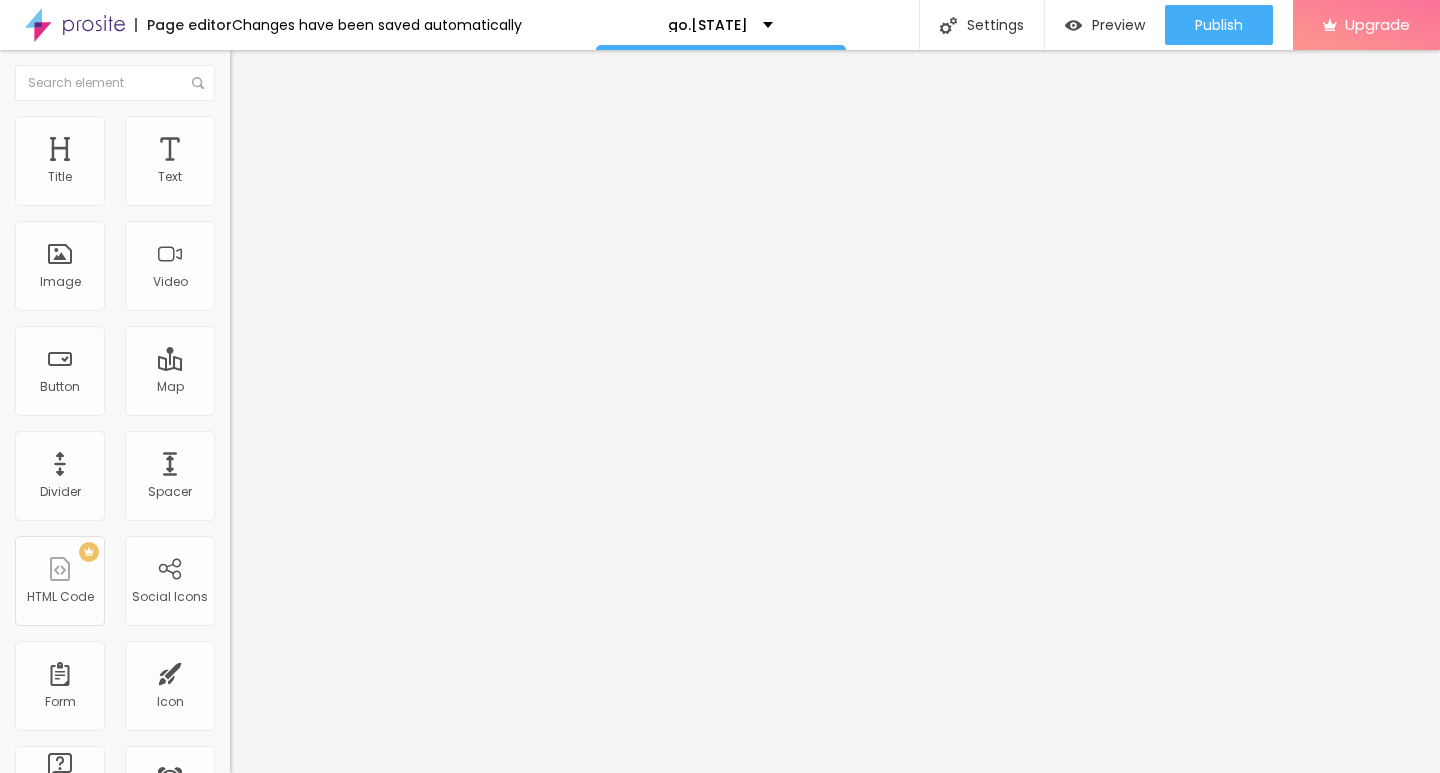 click on "Edit Text" at bounding box center [290, 73] 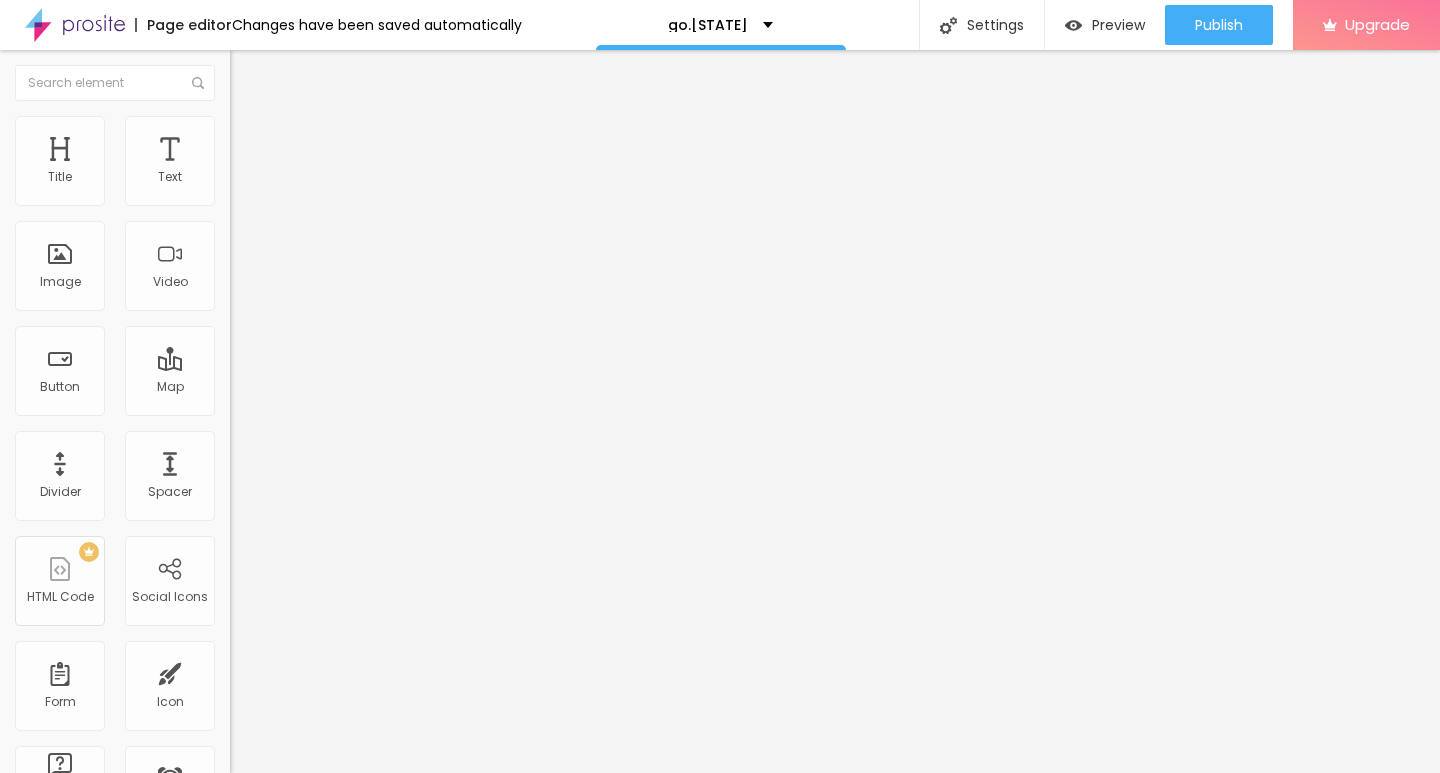 click on "Style" at bounding box center (262, 129) 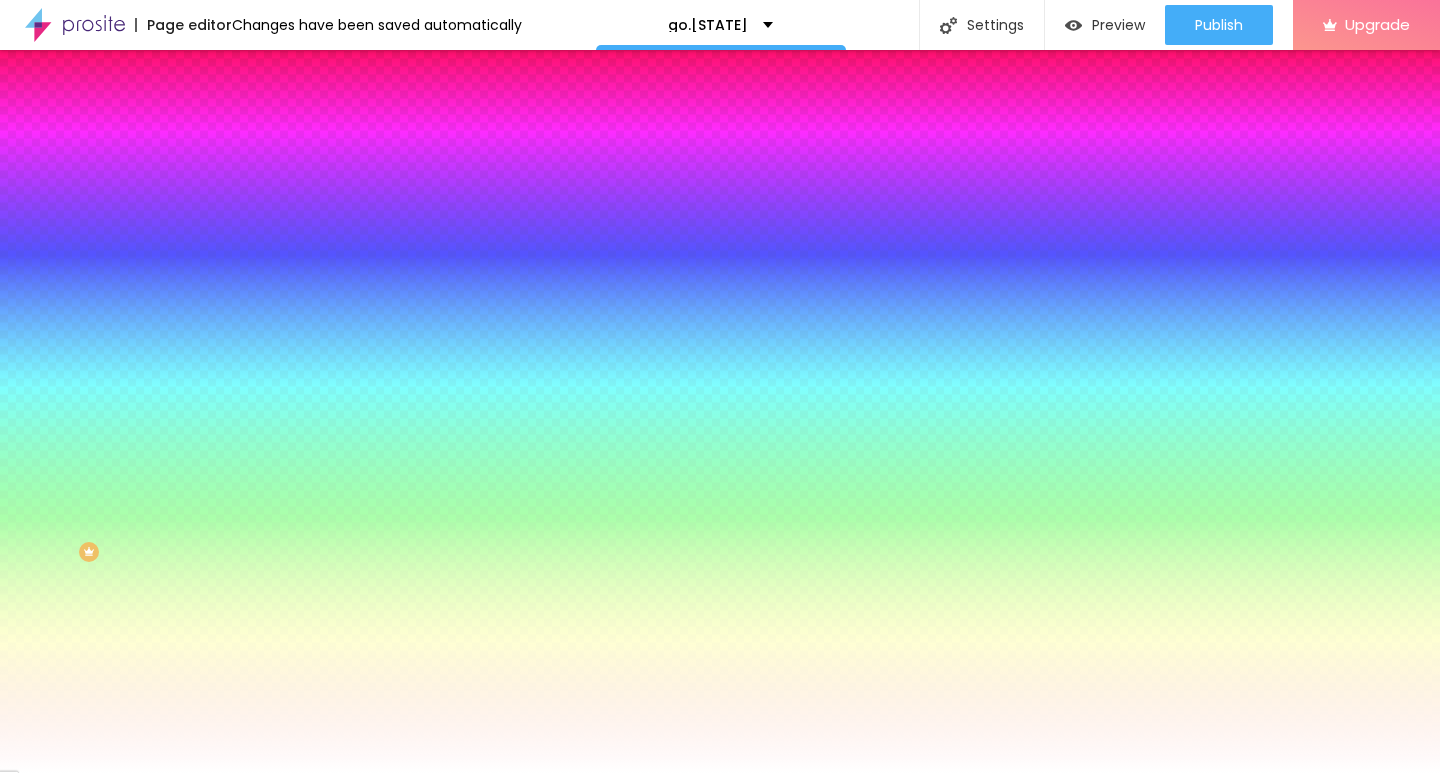 click on "Content" at bounding box center [345, 106] 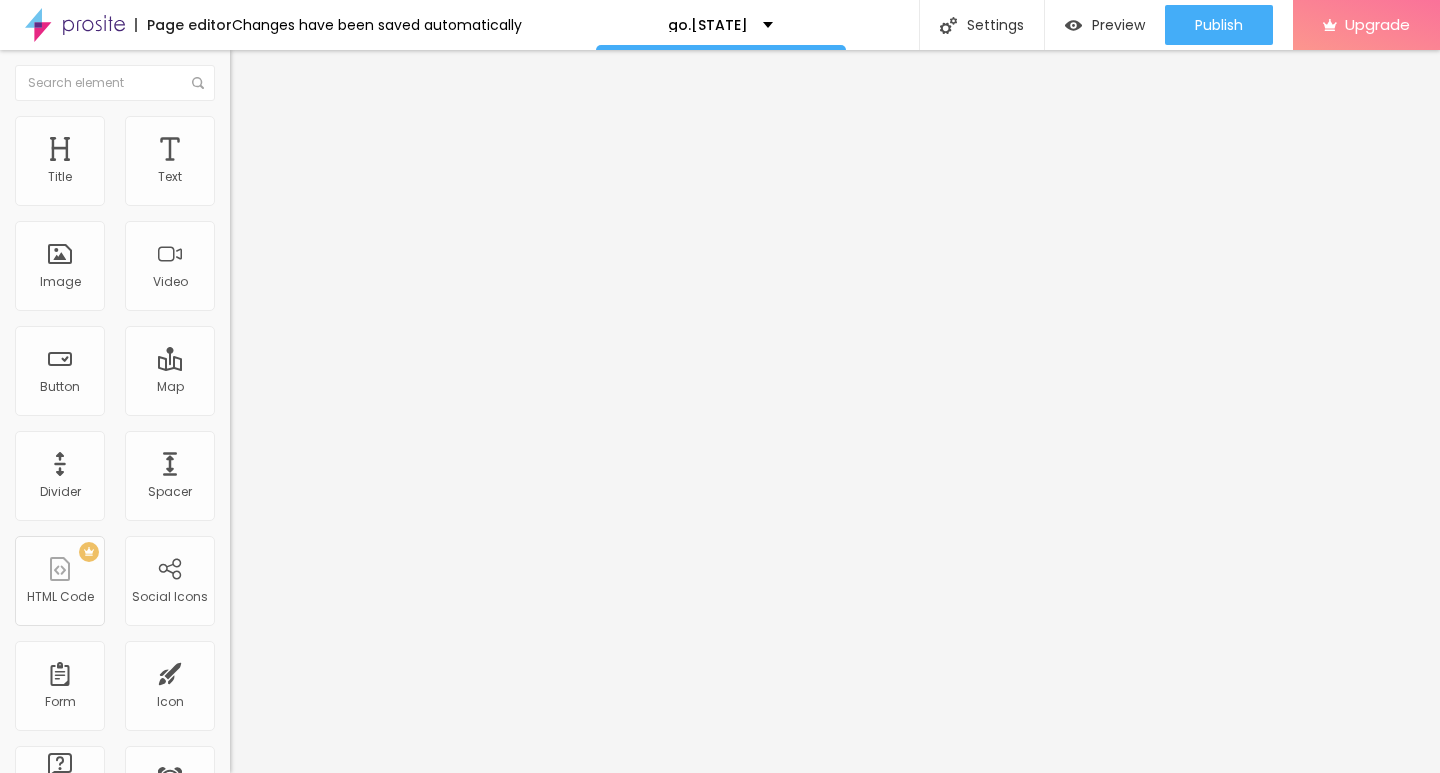 click on "https://" at bounding box center [350, 402] 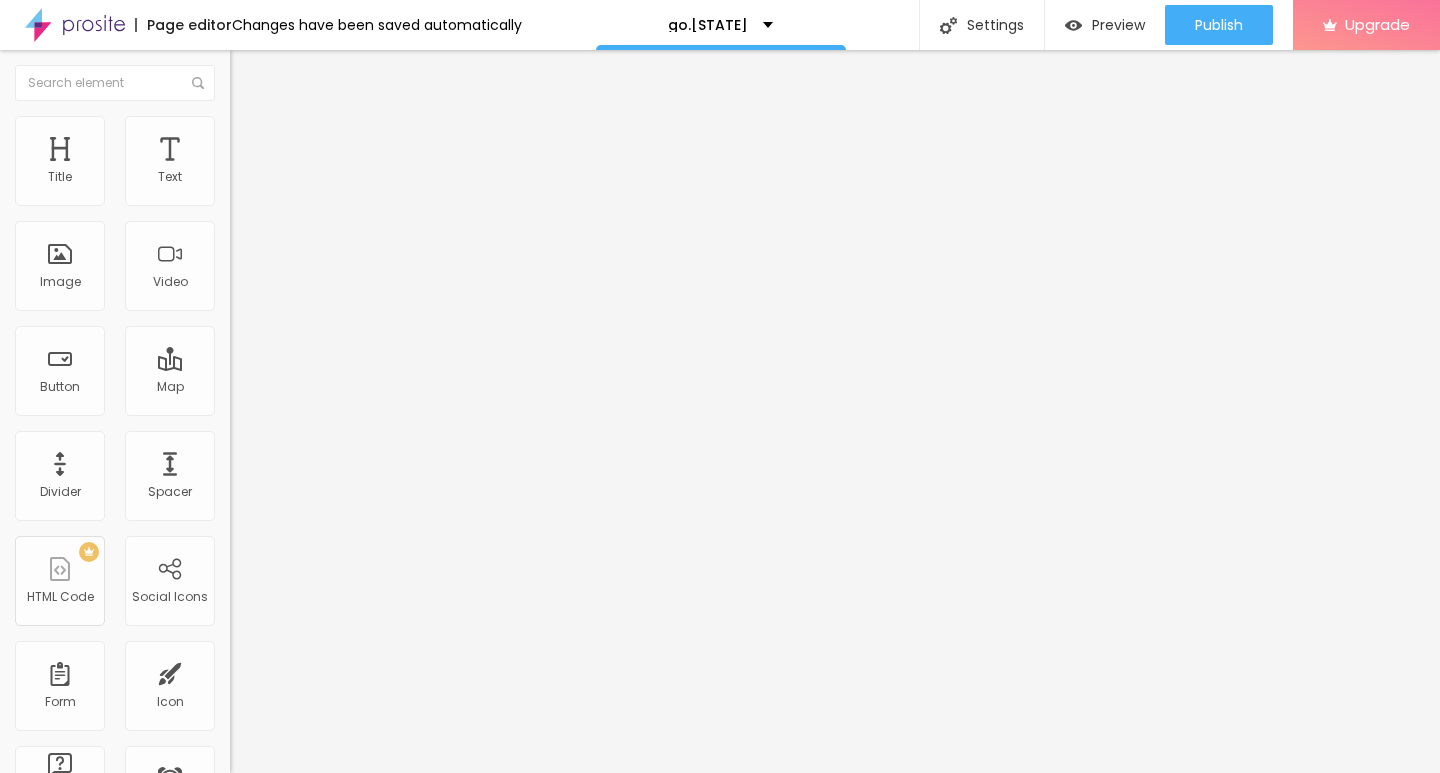 type on "https://www.example.com" 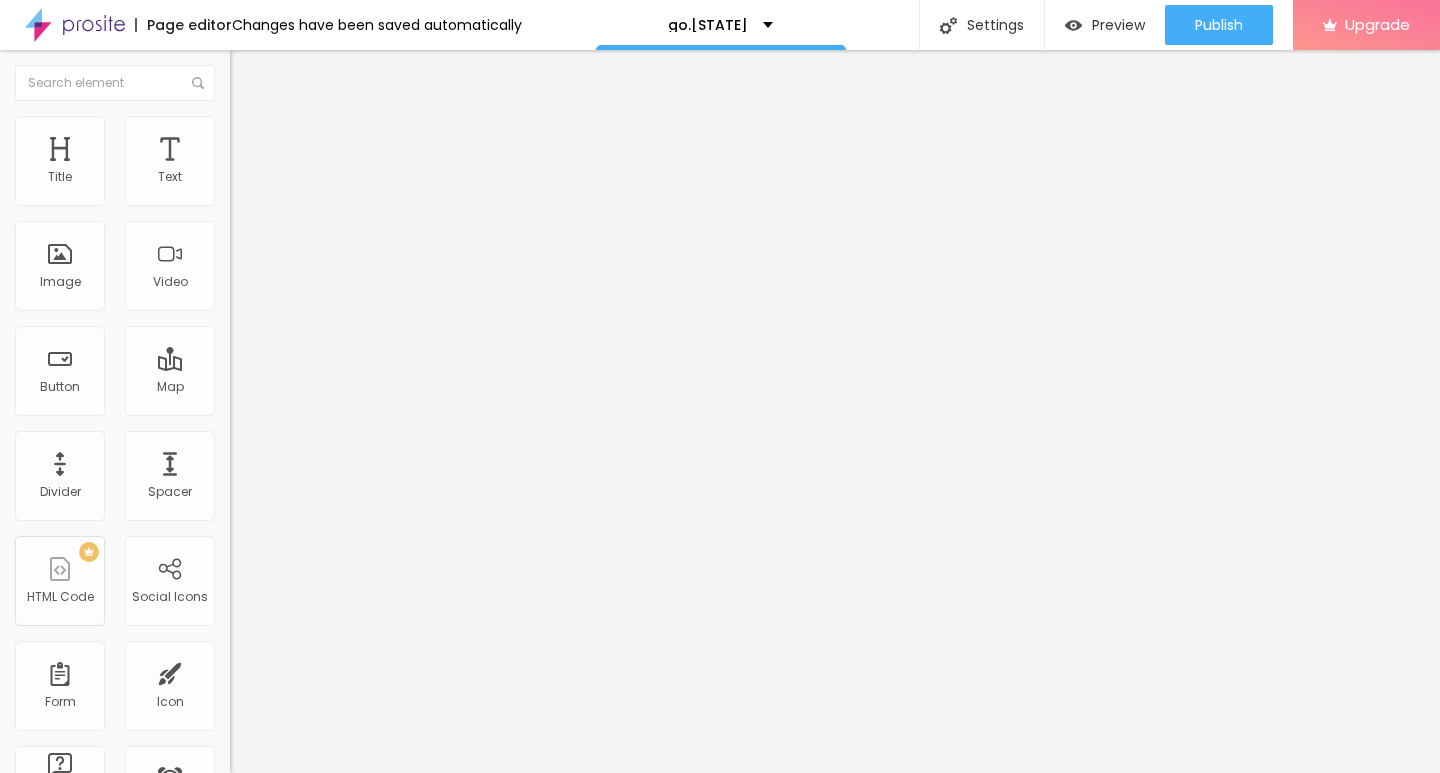 click on "Click me" at bounding box center [350, 178] 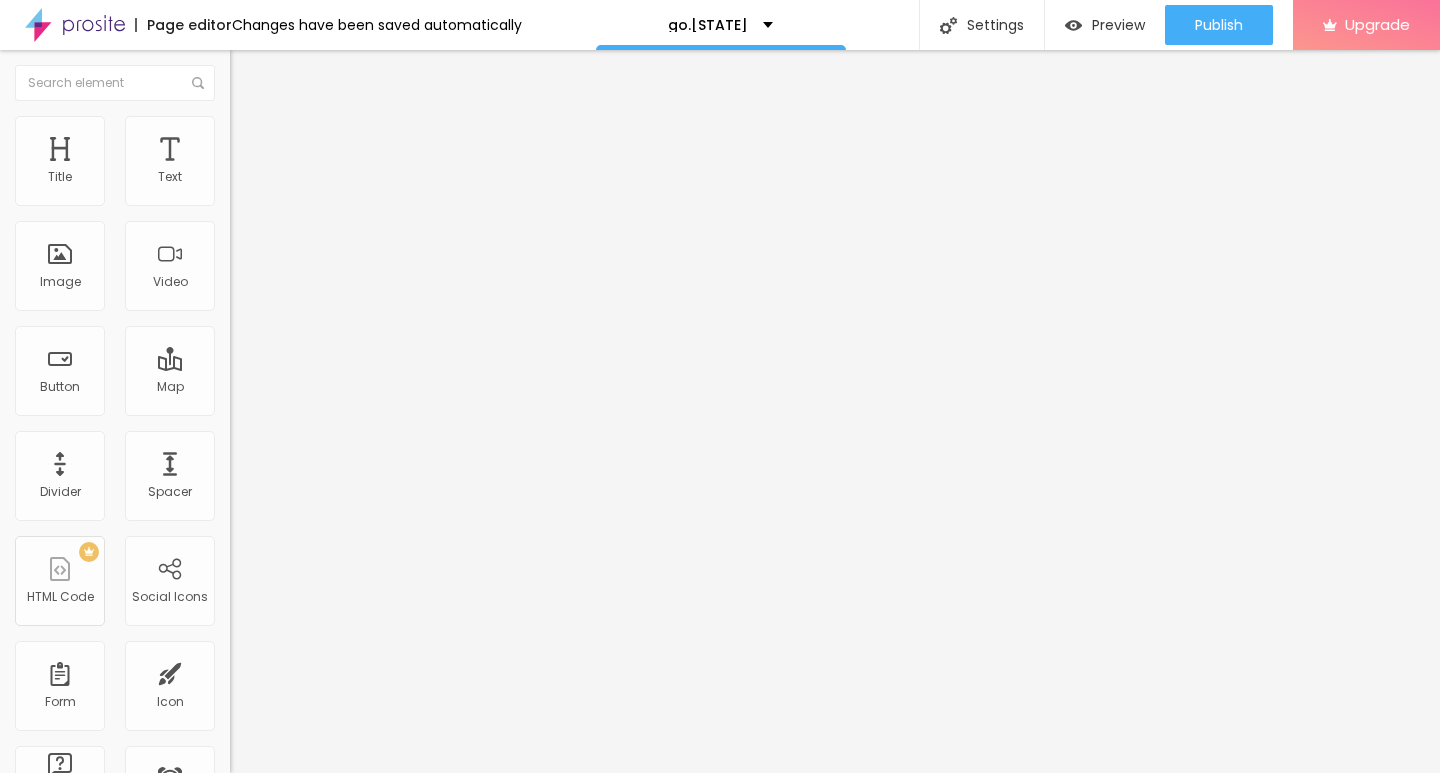 paste on "→ VIEW DOCUMENT HERE" 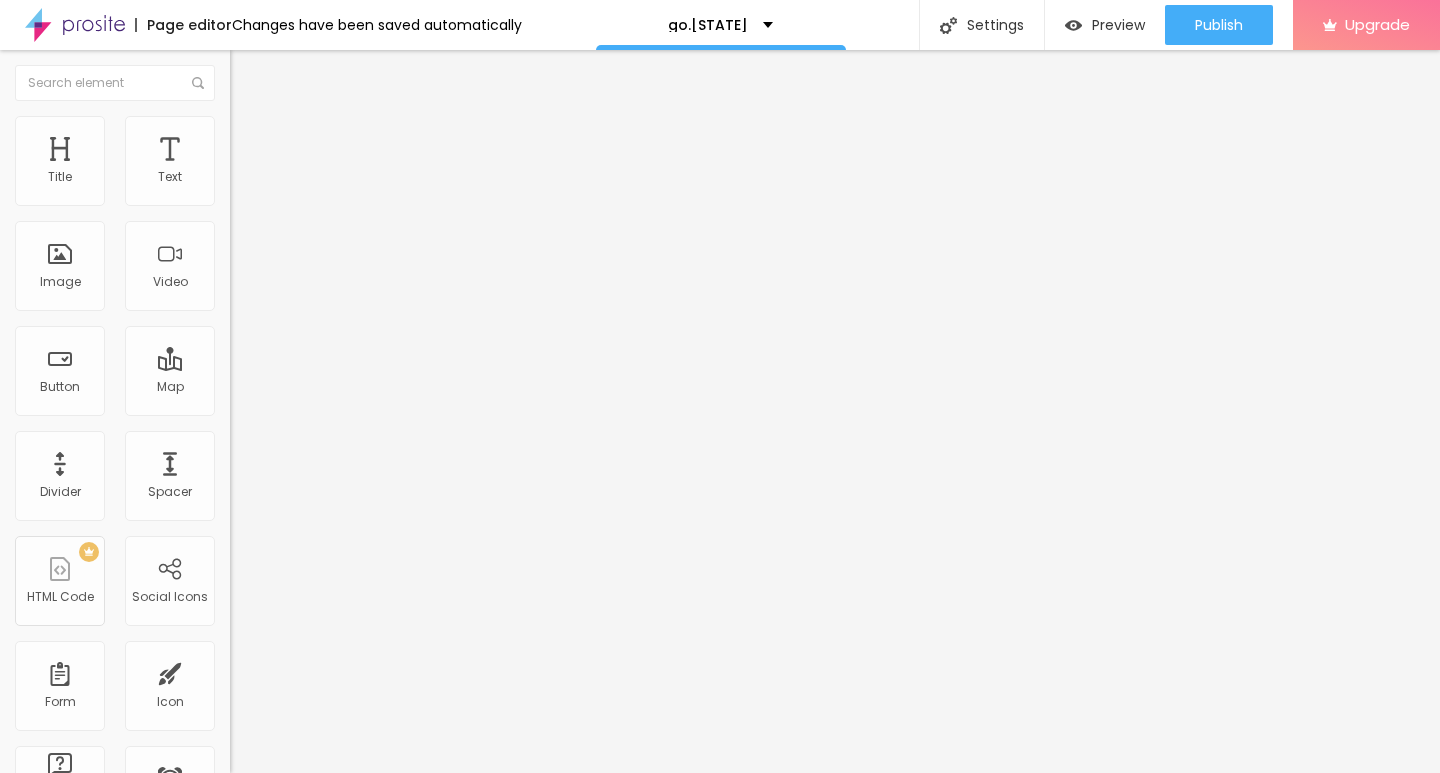 click on "Style" at bounding box center [345, 126] 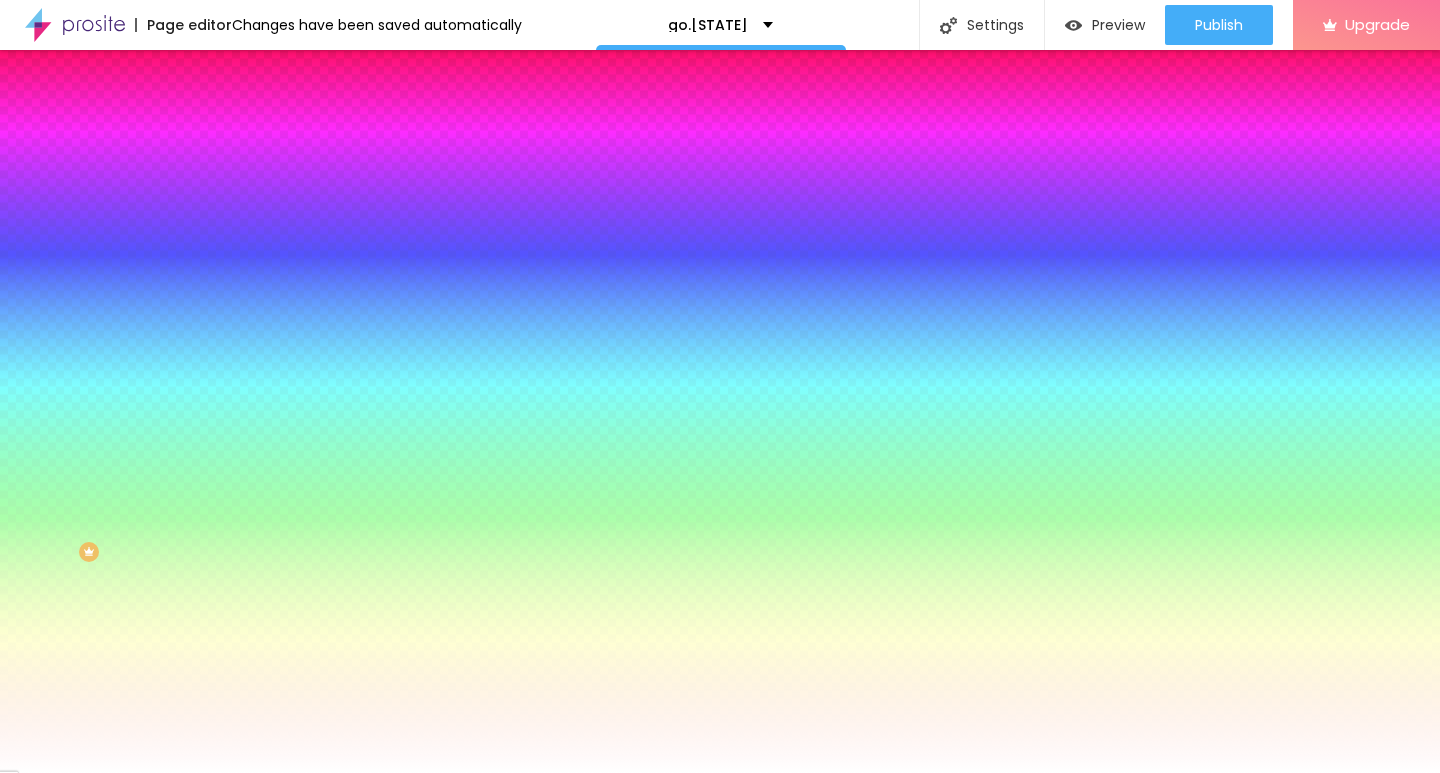 click at bounding box center (239, 105) 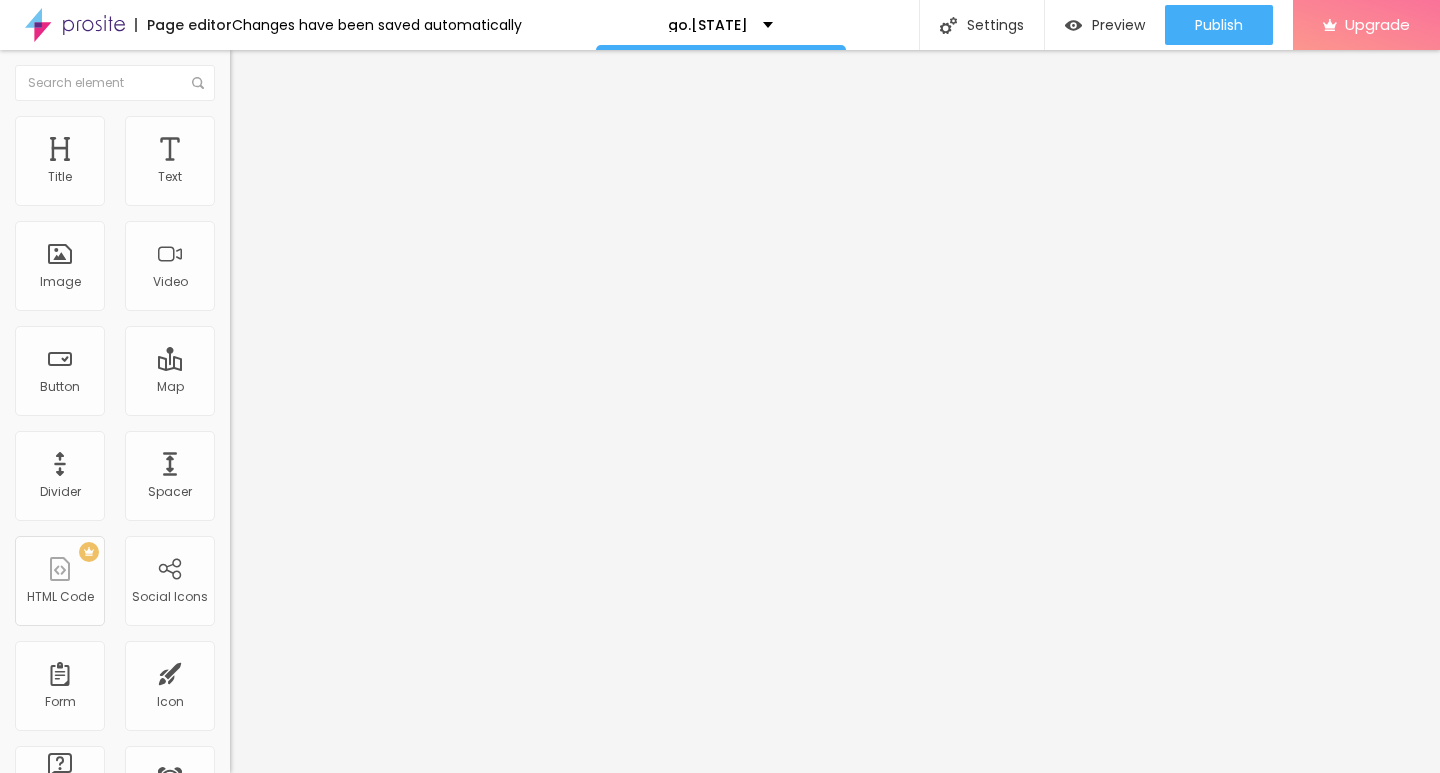 click on "Default" at bounding box center (251, 306) 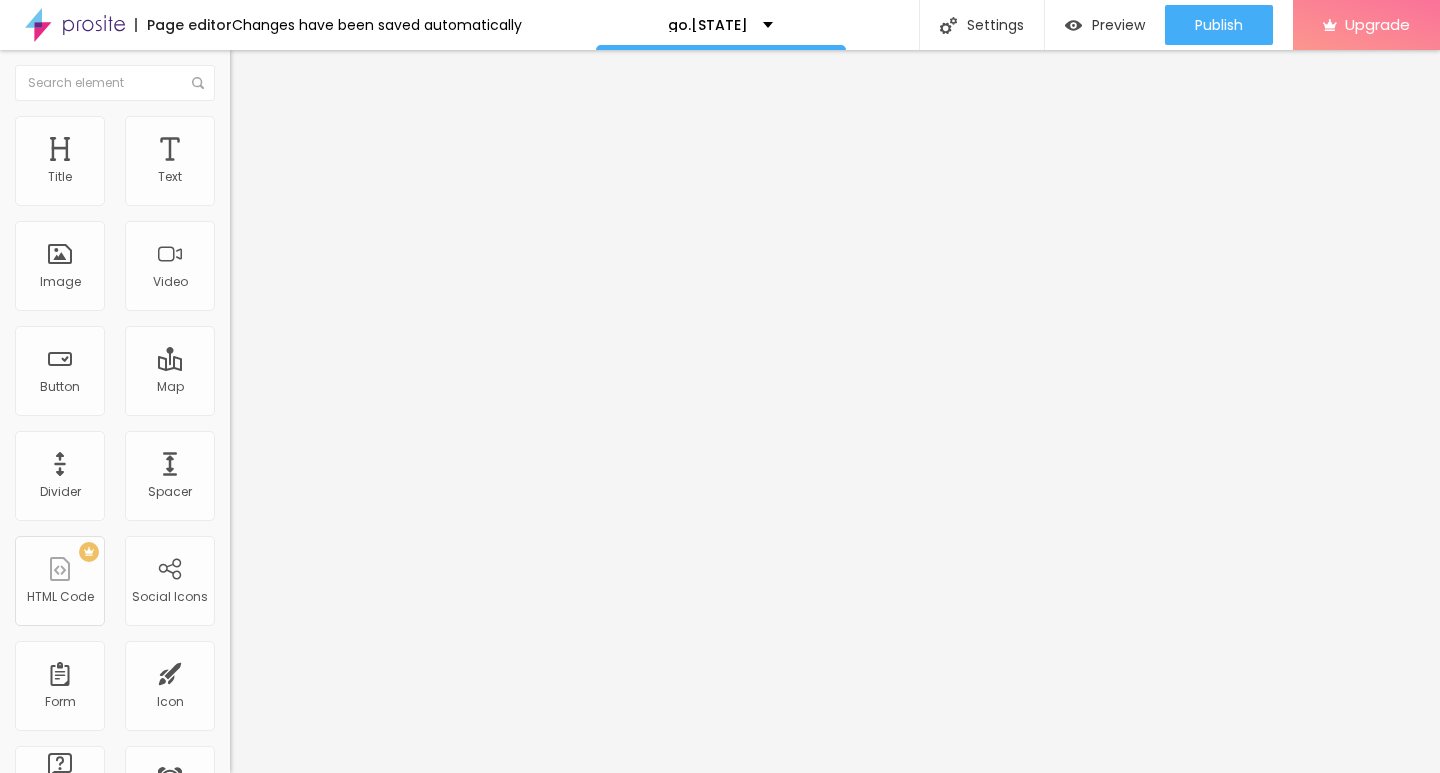 click on "https://www.example.com" at bounding box center [350, 402] 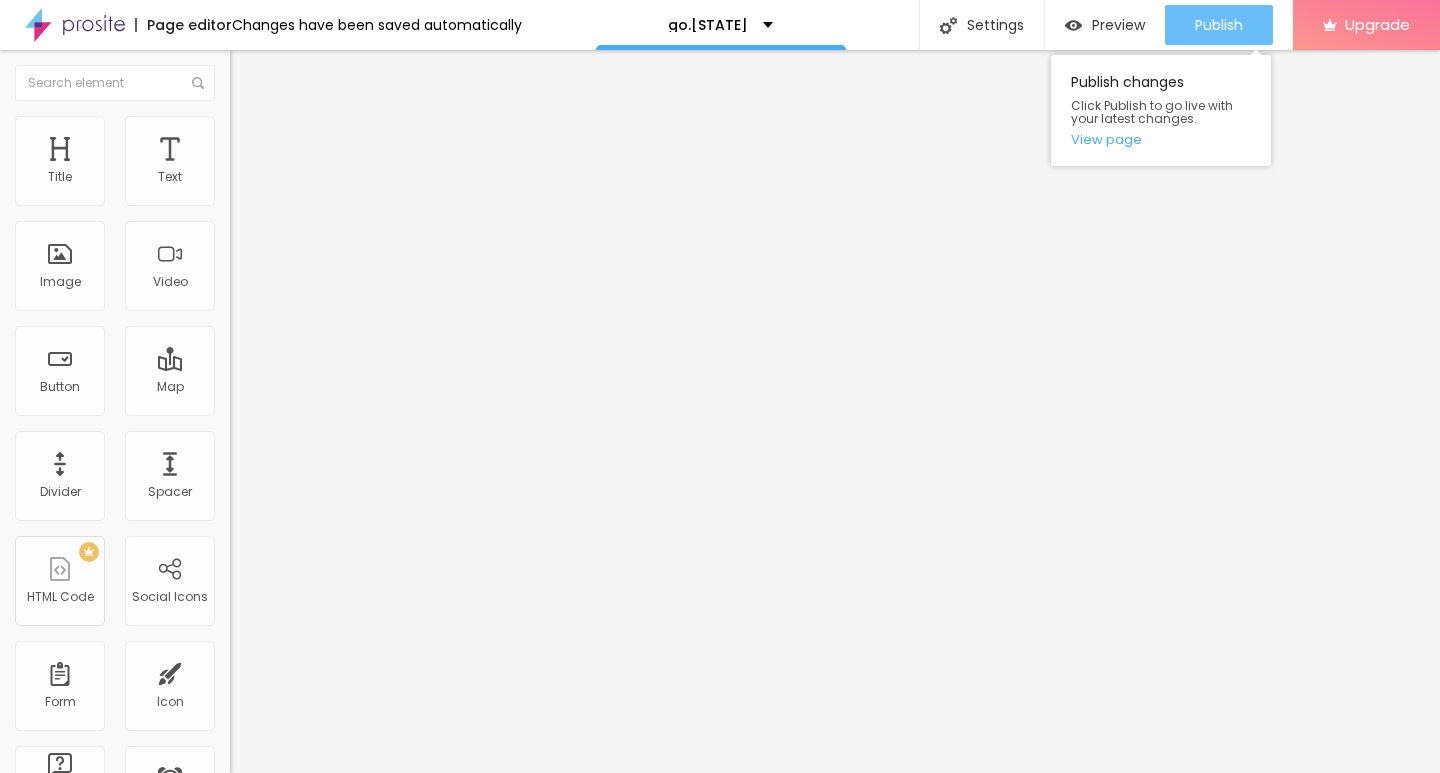 click on "Publish" at bounding box center (1219, 25) 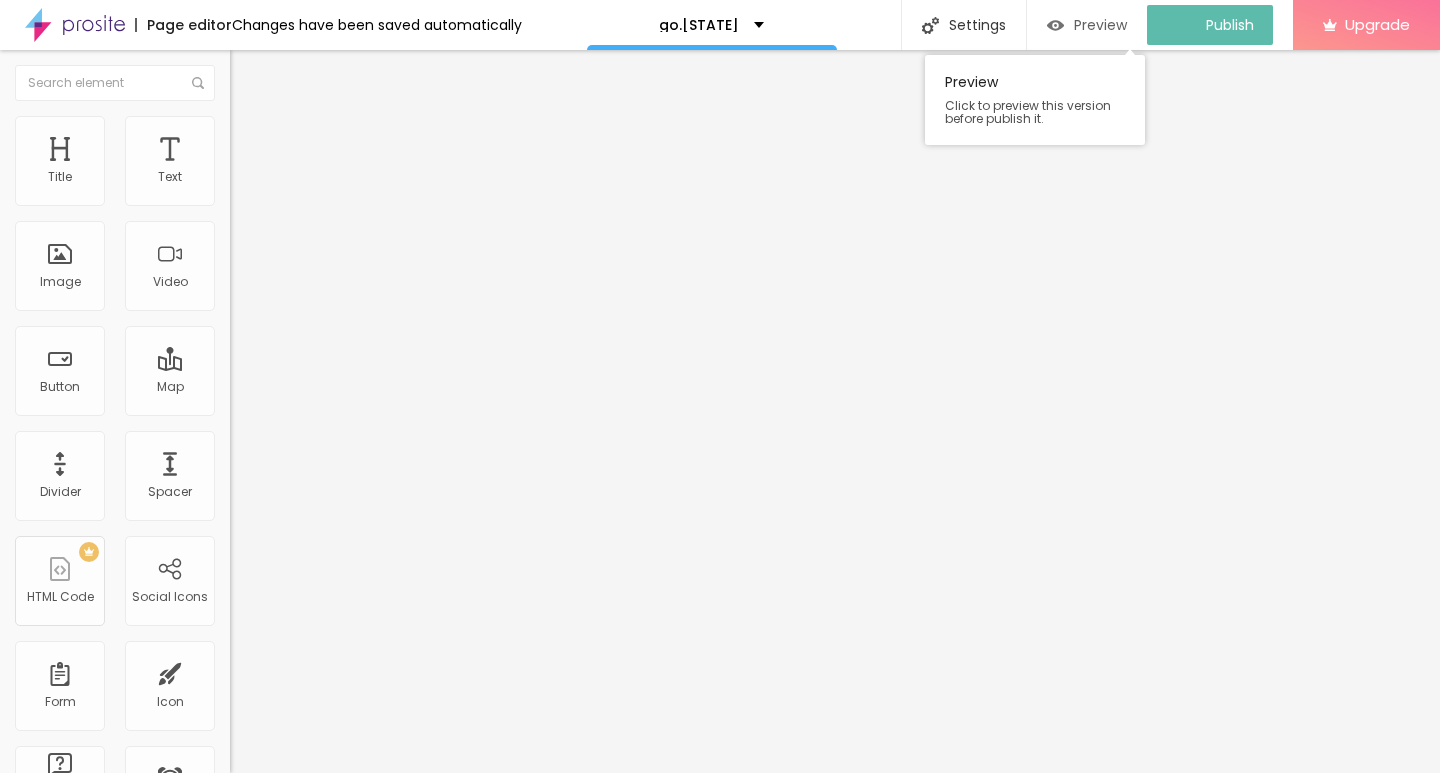 click on "Preview" at bounding box center [1100, 25] 